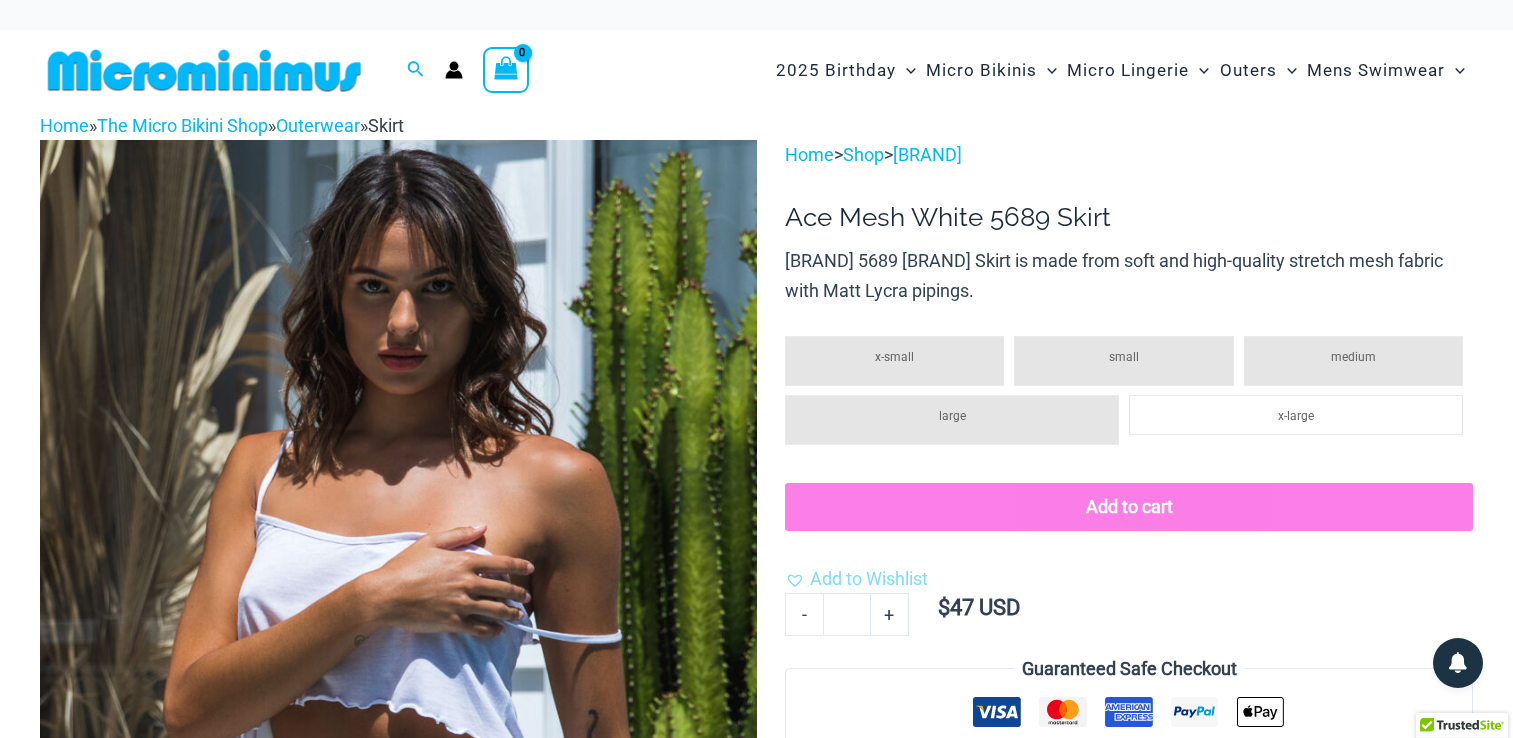 scroll, scrollTop: 0, scrollLeft: 0, axis: both 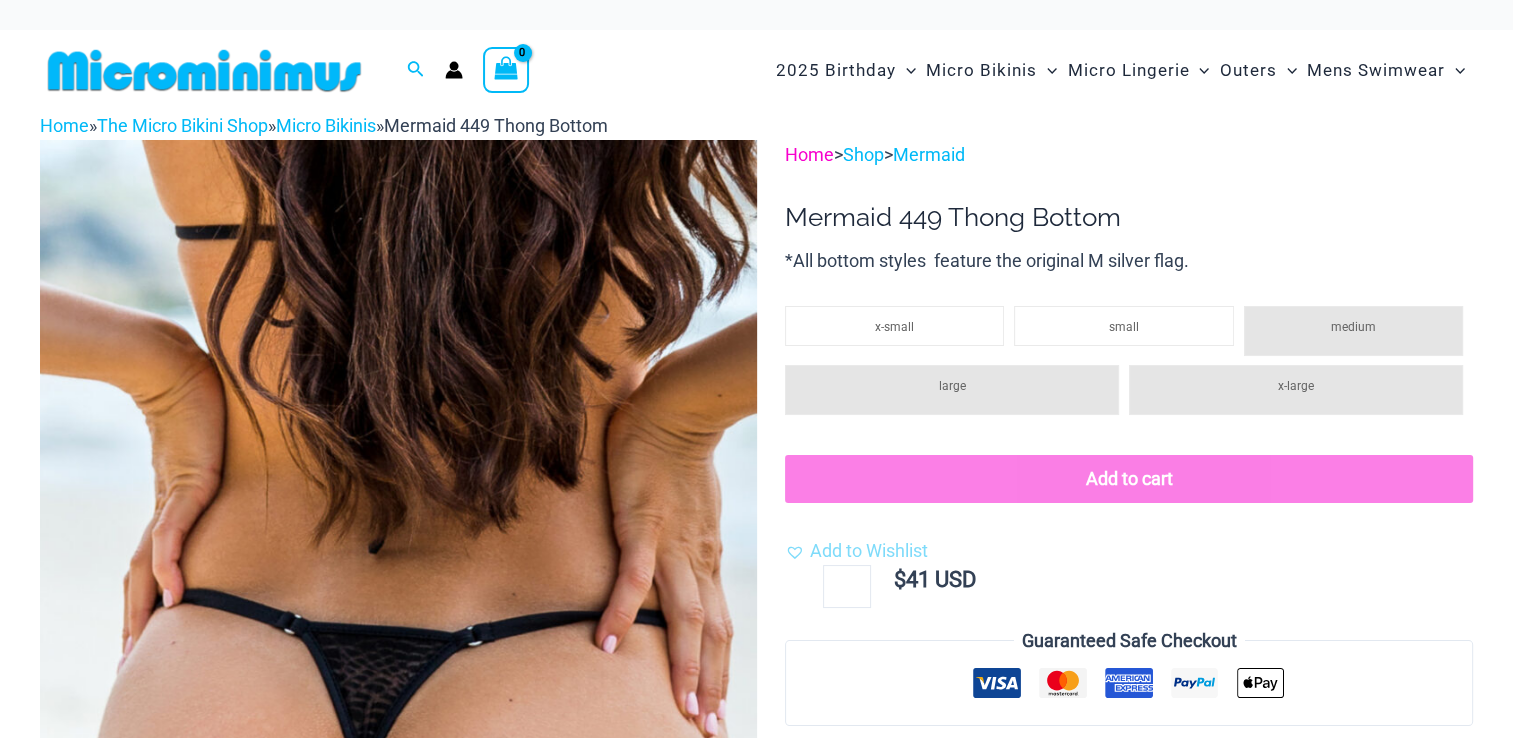 select 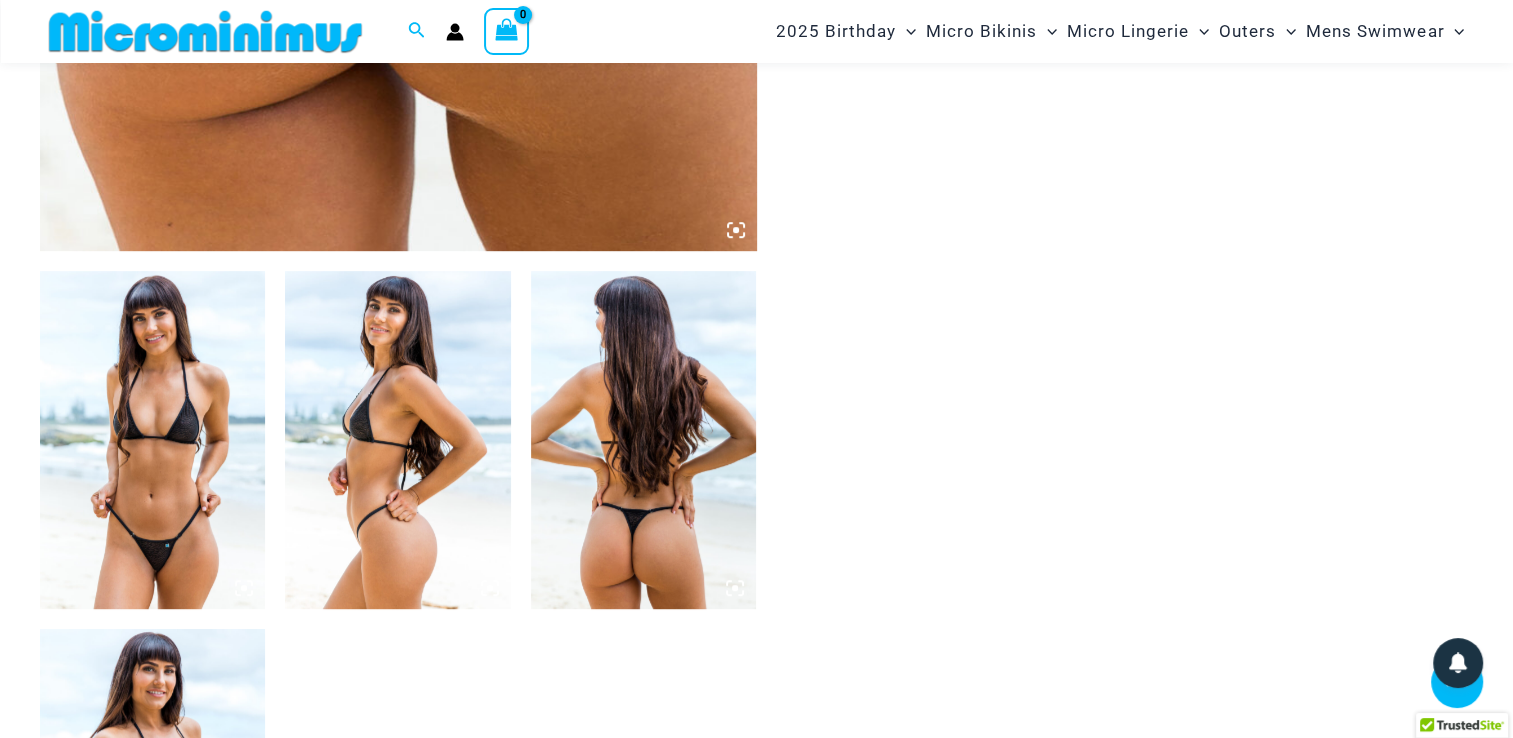 scroll, scrollTop: 984, scrollLeft: 0, axis: vertical 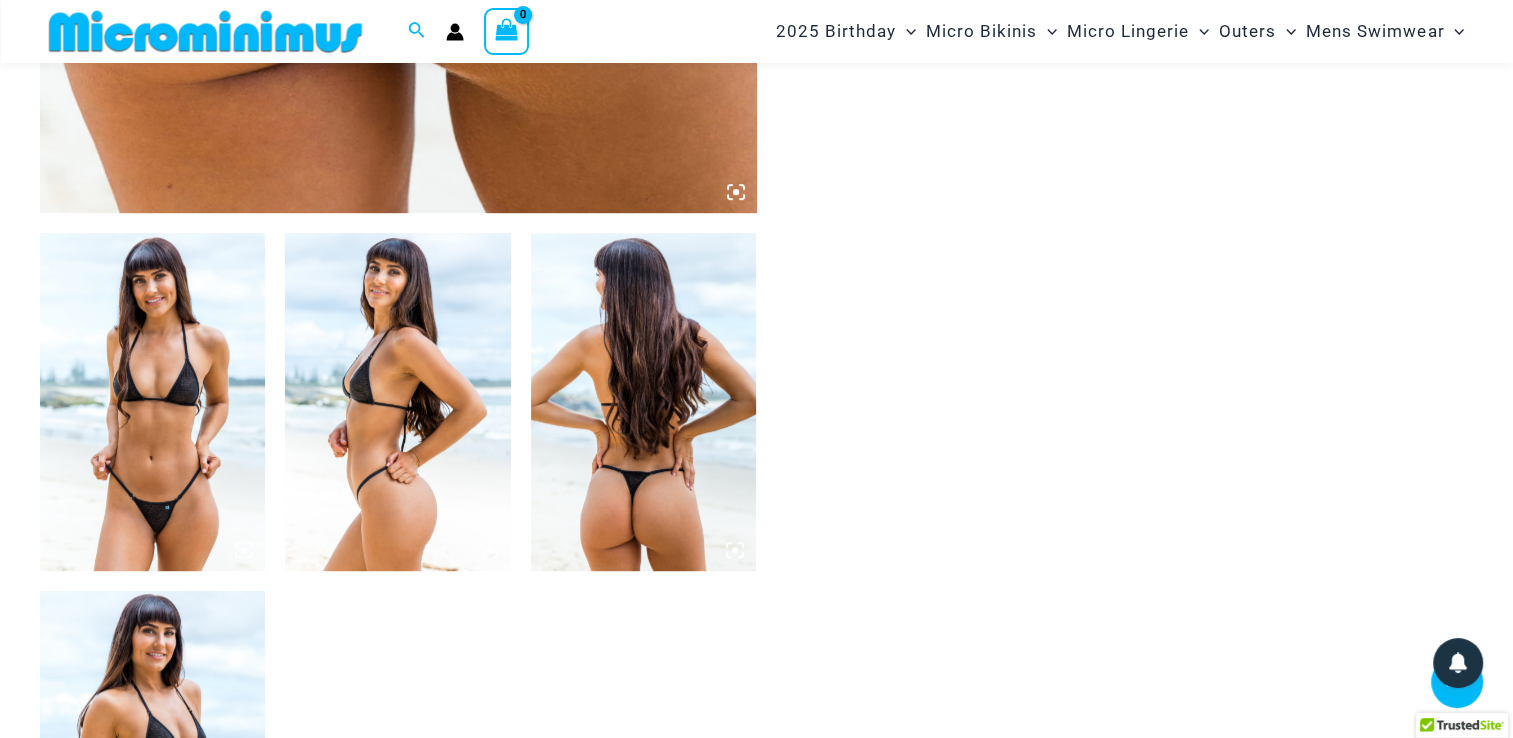 click at bounding box center [643, 402] 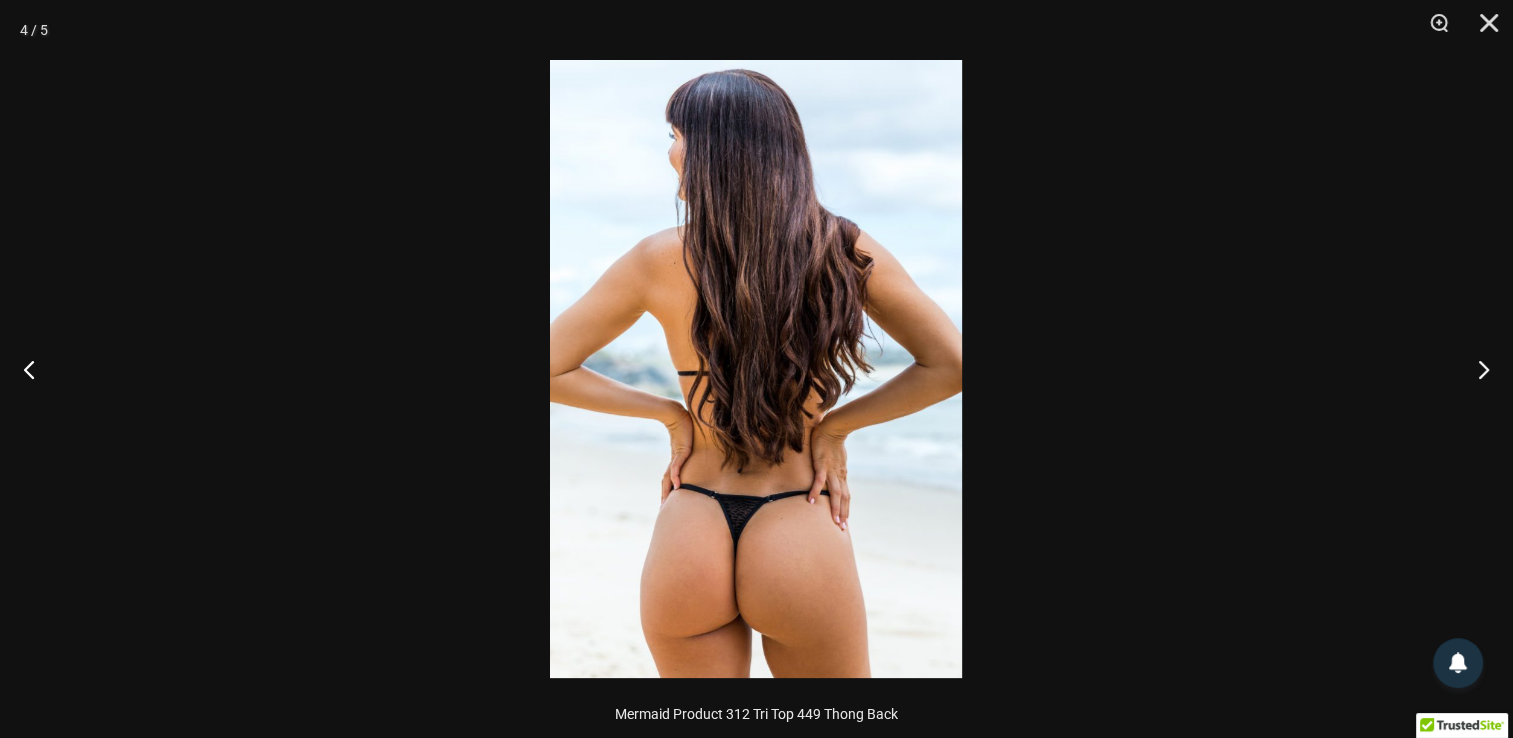 click at bounding box center [1482, 30] 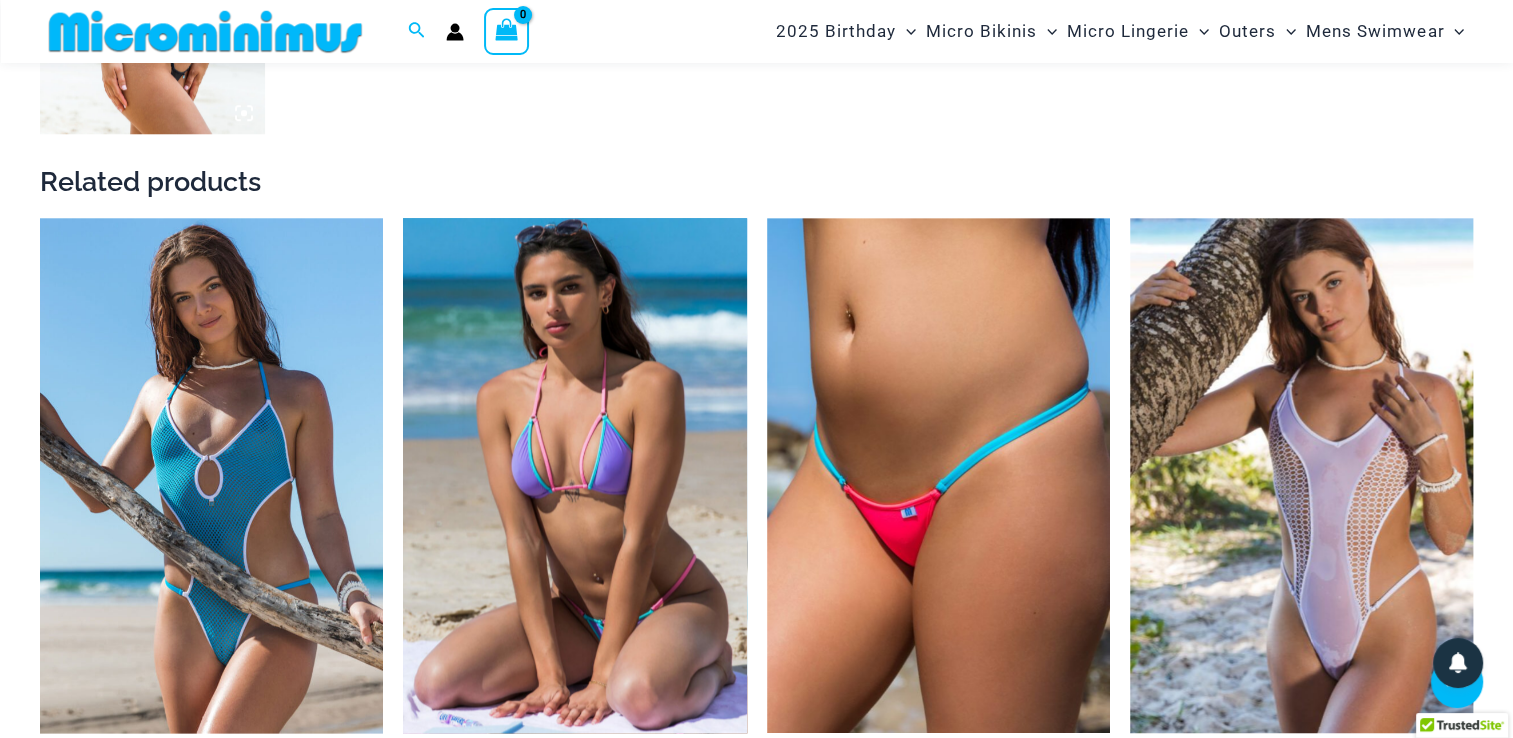 scroll, scrollTop: 1817, scrollLeft: 0, axis: vertical 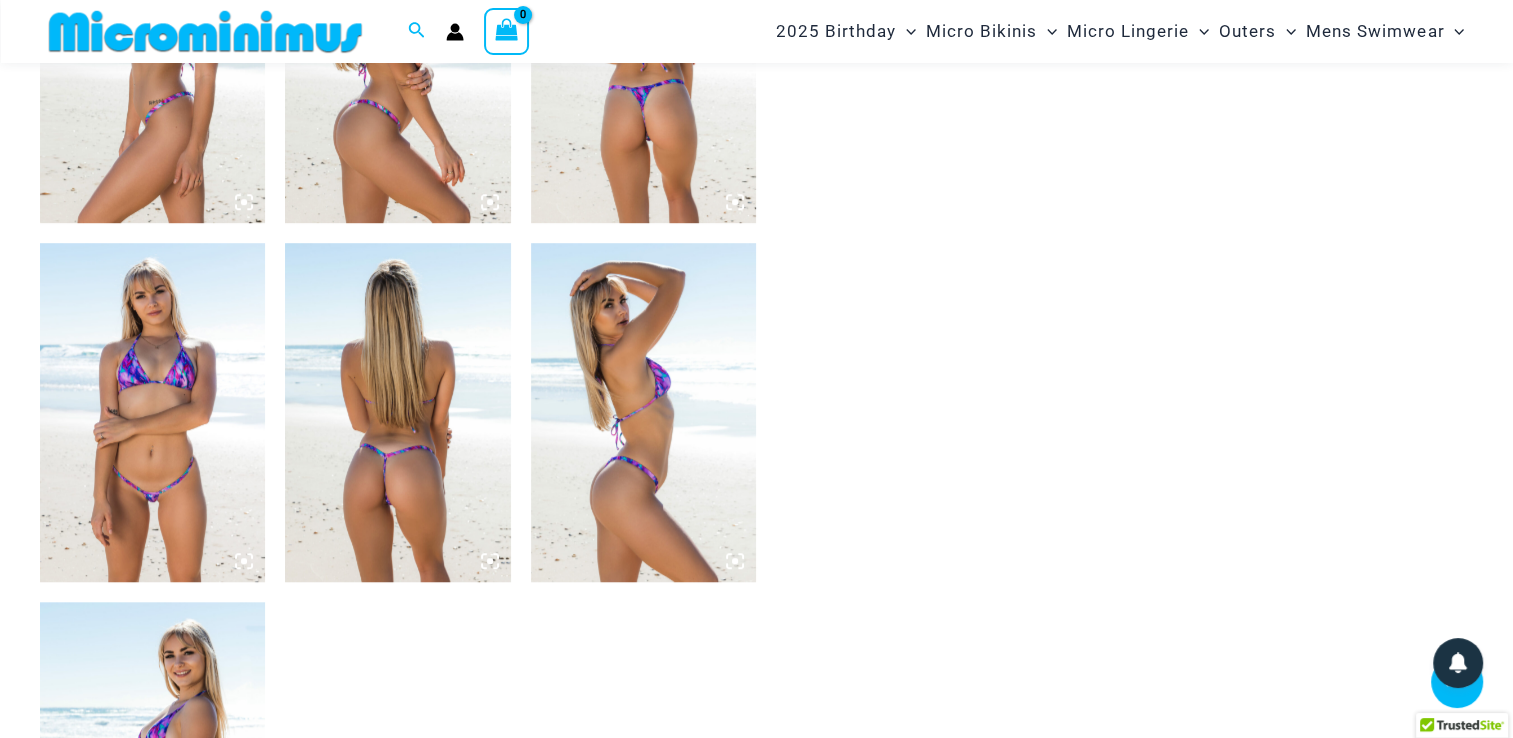 drag, startPoint x: 641, startPoint y: 365, endPoint x: 834, endPoint y: 526, distance: 251.33643 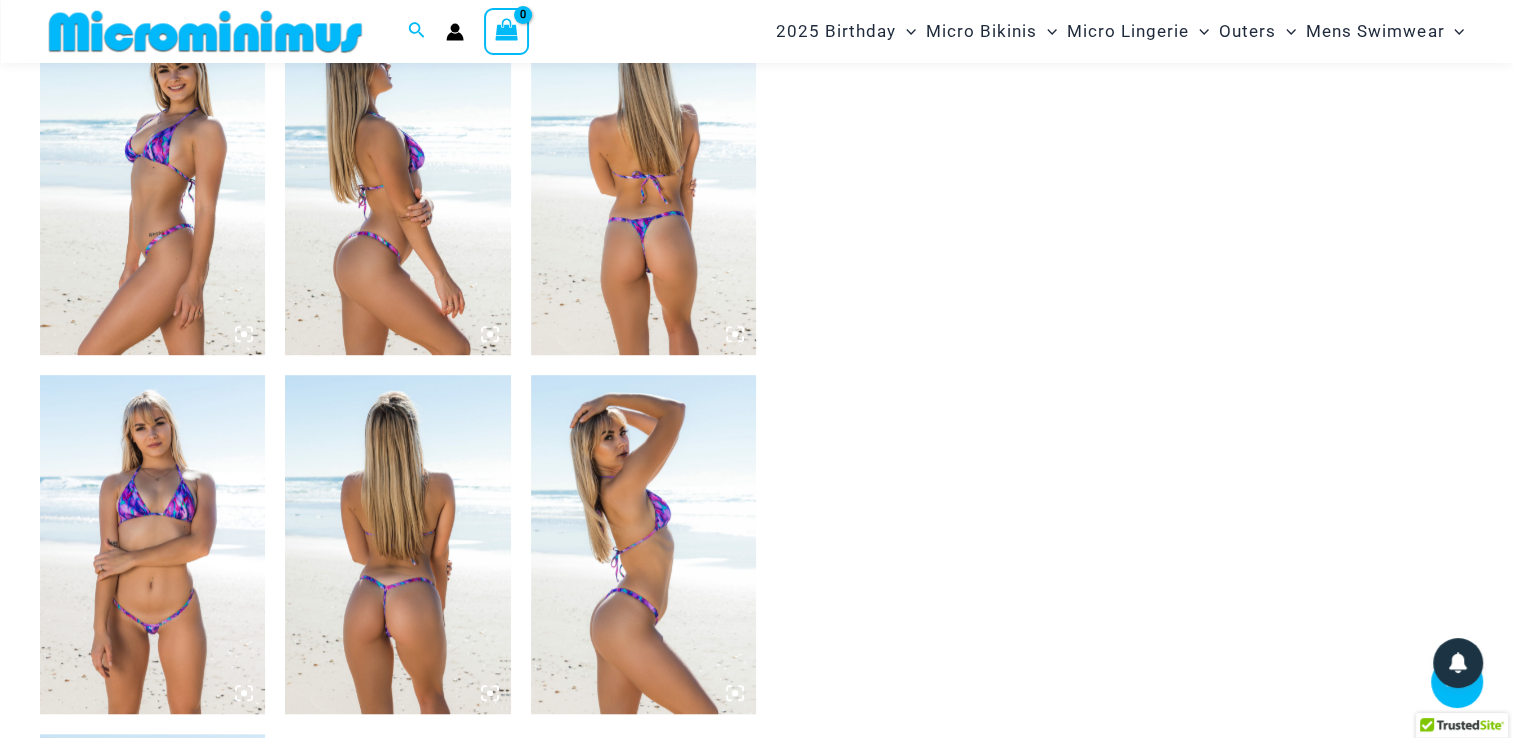 scroll, scrollTop: 1164, scrollLeft: 0, axis: vertical 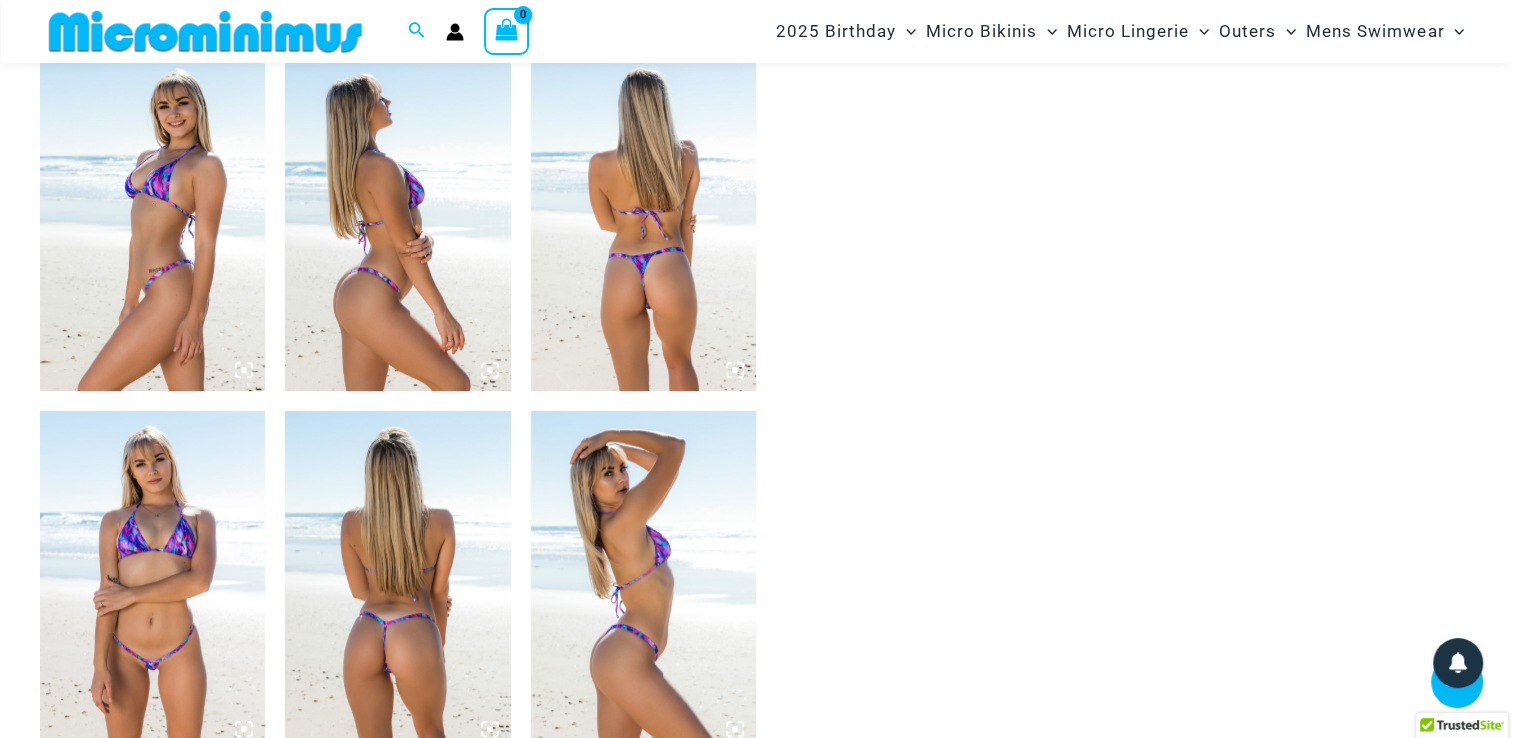 drag, startPoint x: 660, startPoint y: 531, endPoint x: 757, endPoint y: 91, distance: 450.5652 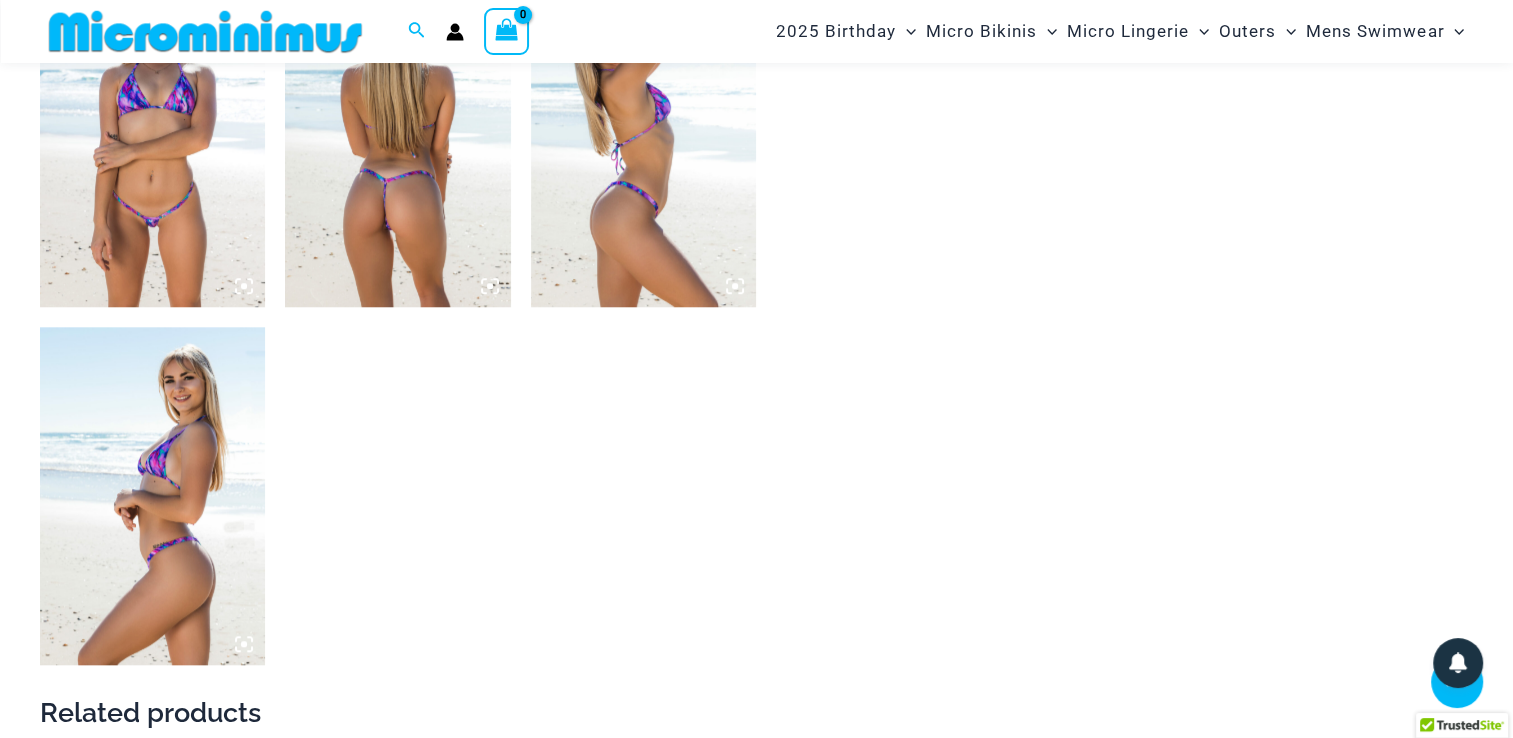 scroll, scrollTop: 1664, scrollLeft: 0, axis: vertical 